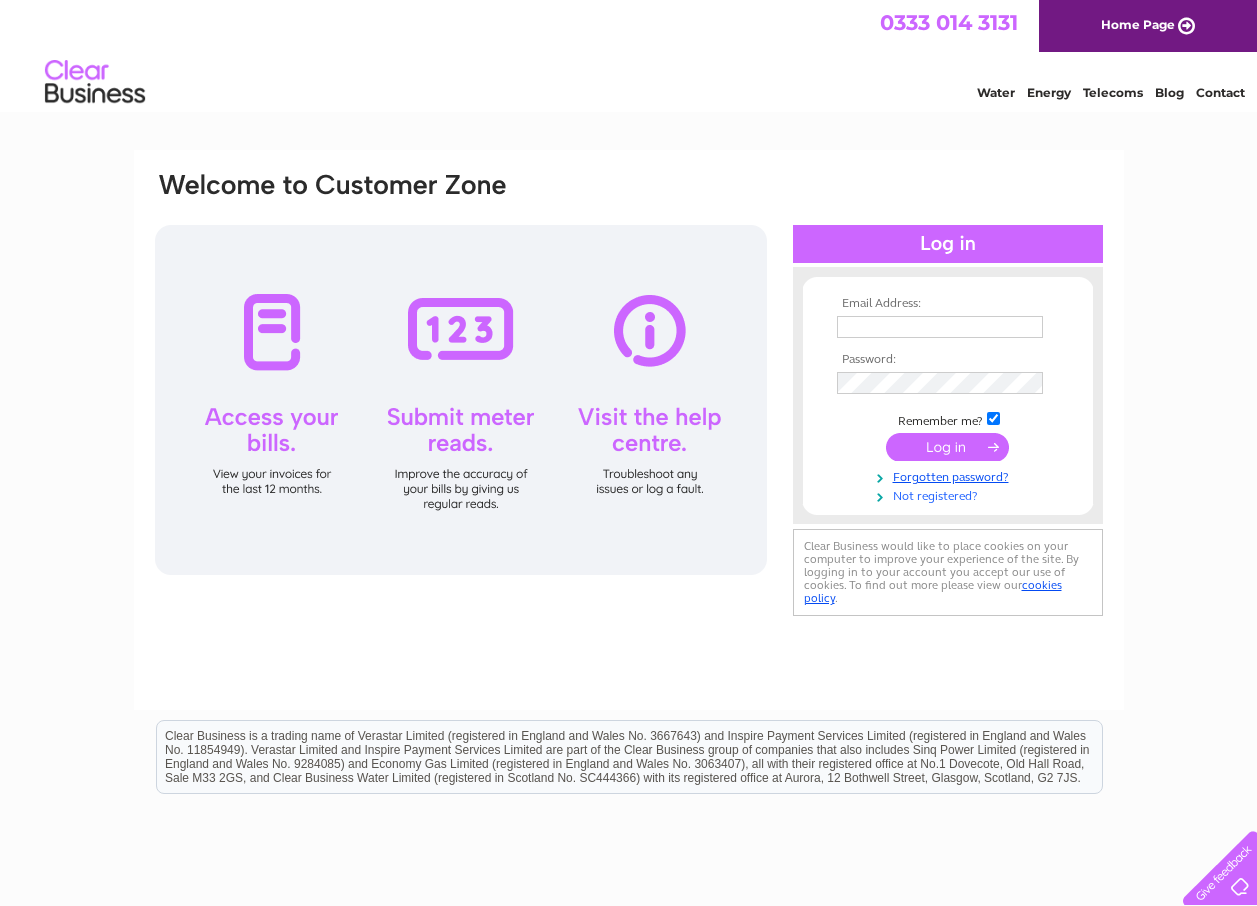 scroll, scrollTop: 0, scrollLeft: 0, axis: both 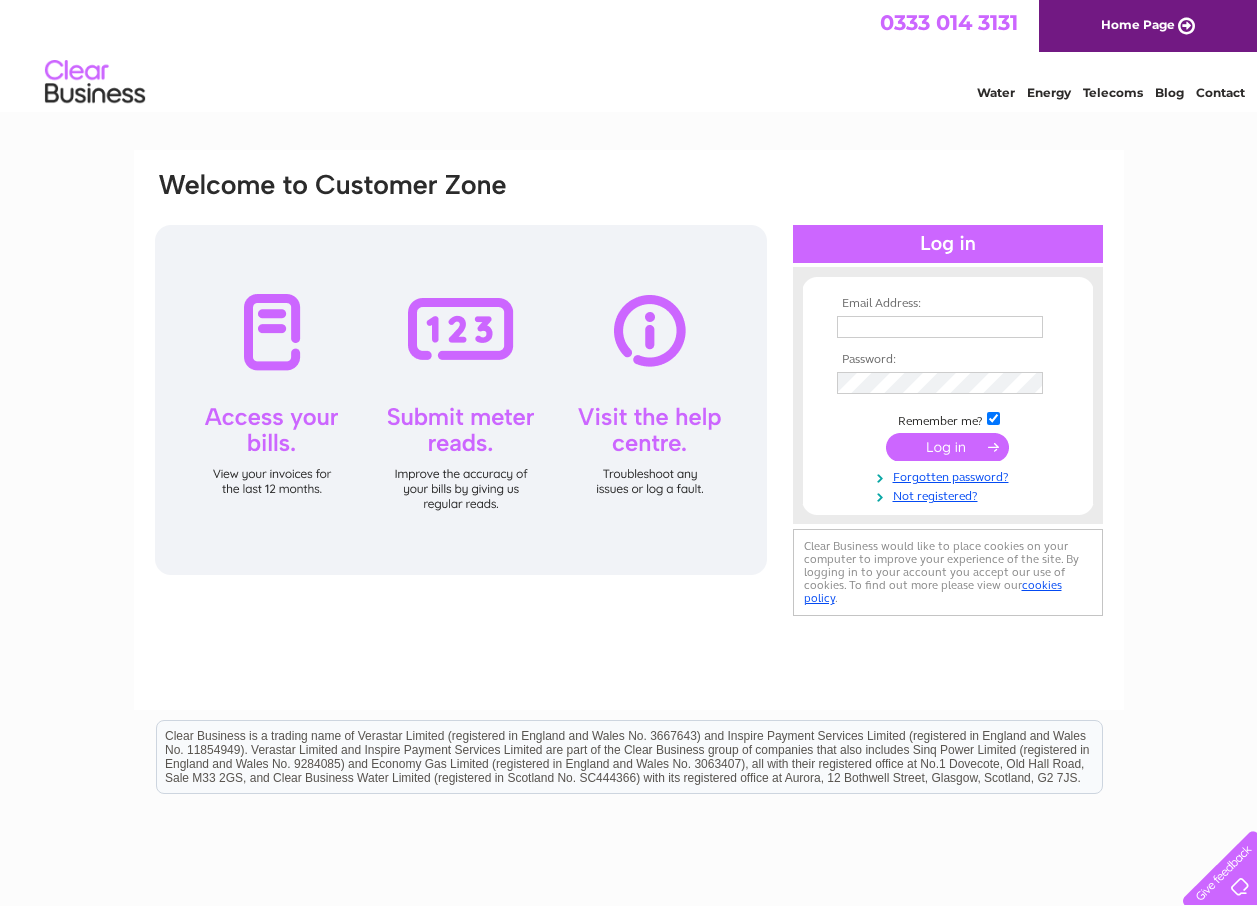 type on "helen@whbsutherland.co.uk" 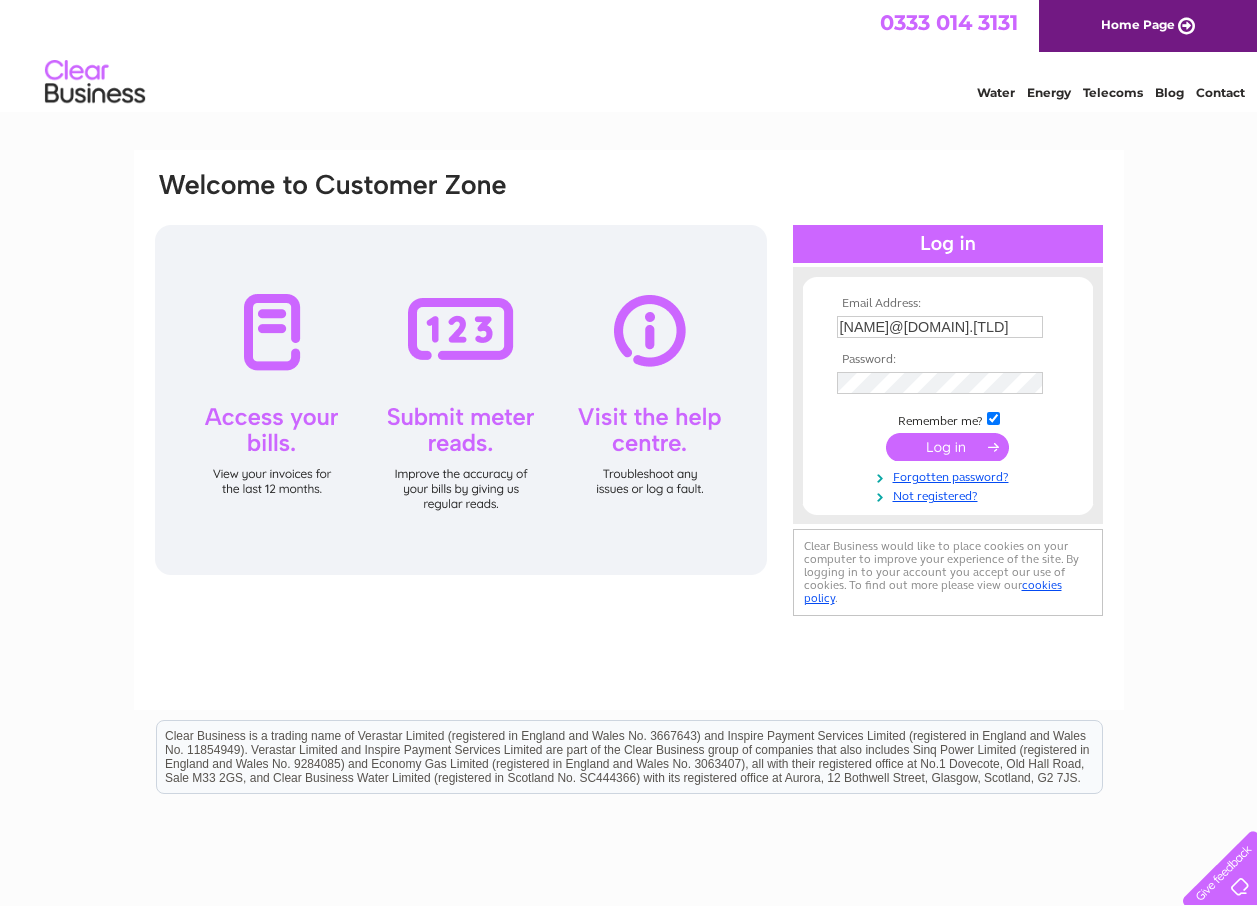 click at bounding box center [947, 447] 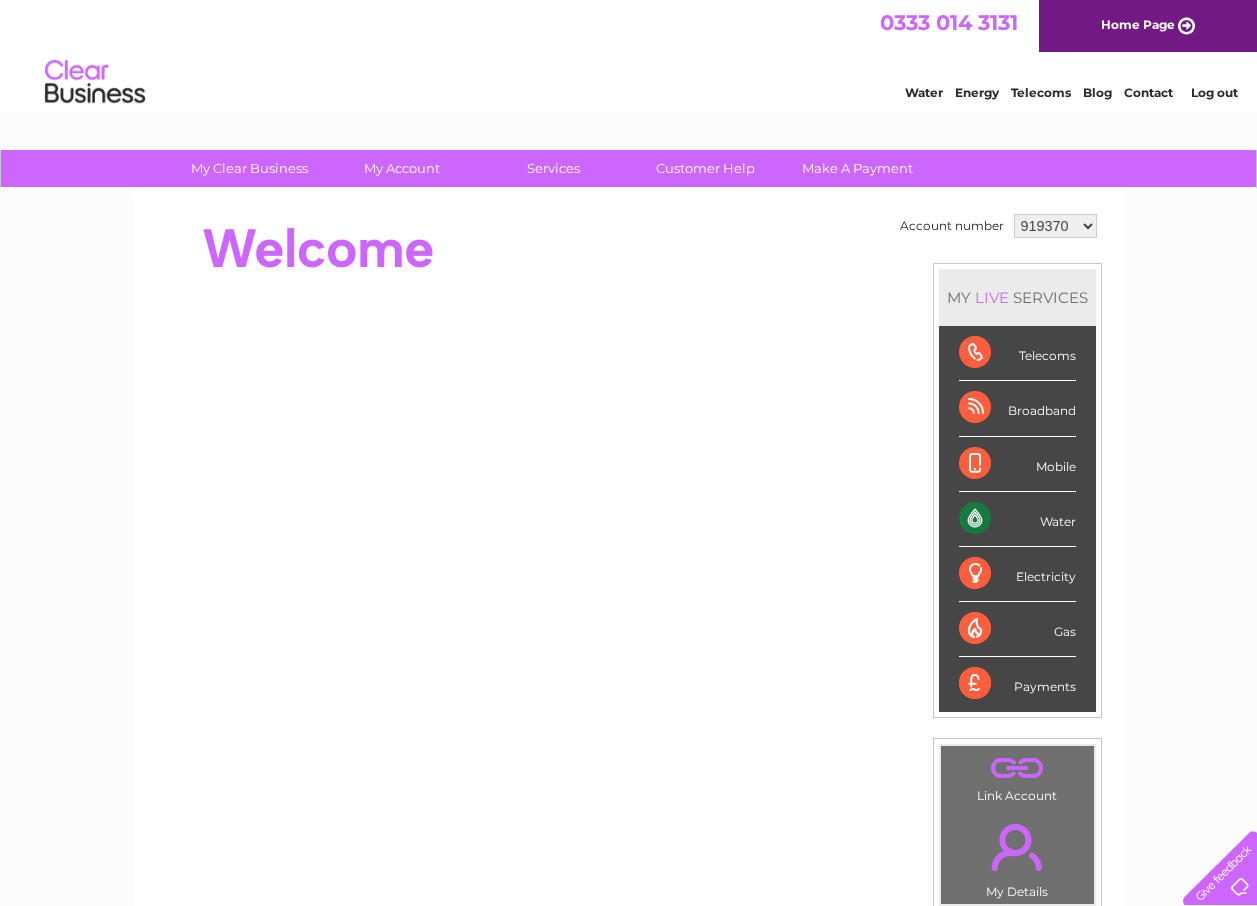 scroll, scrollTop: 0, scrollLeft: 0, axis: both 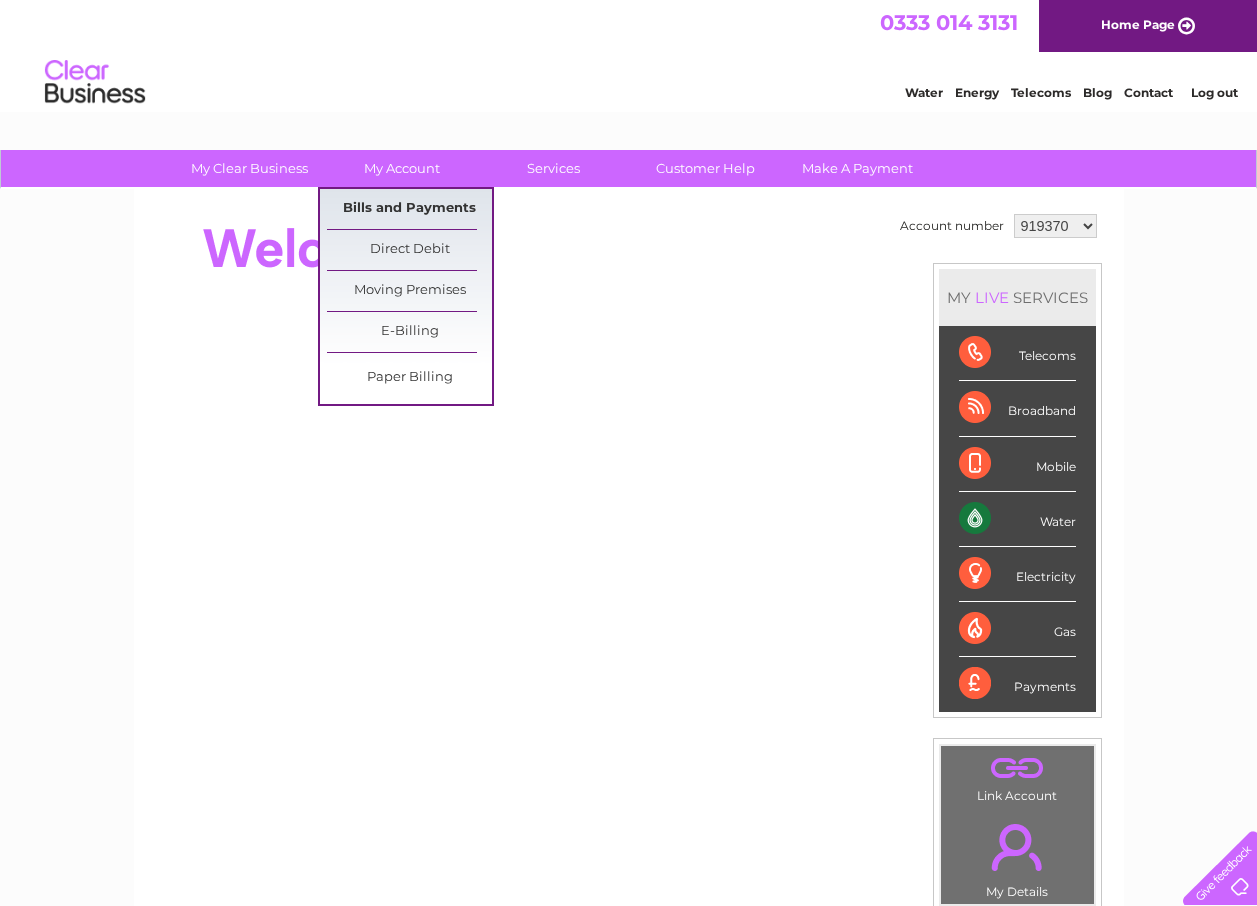 click on "Bills and Payments" at bounding box center (409, 209) 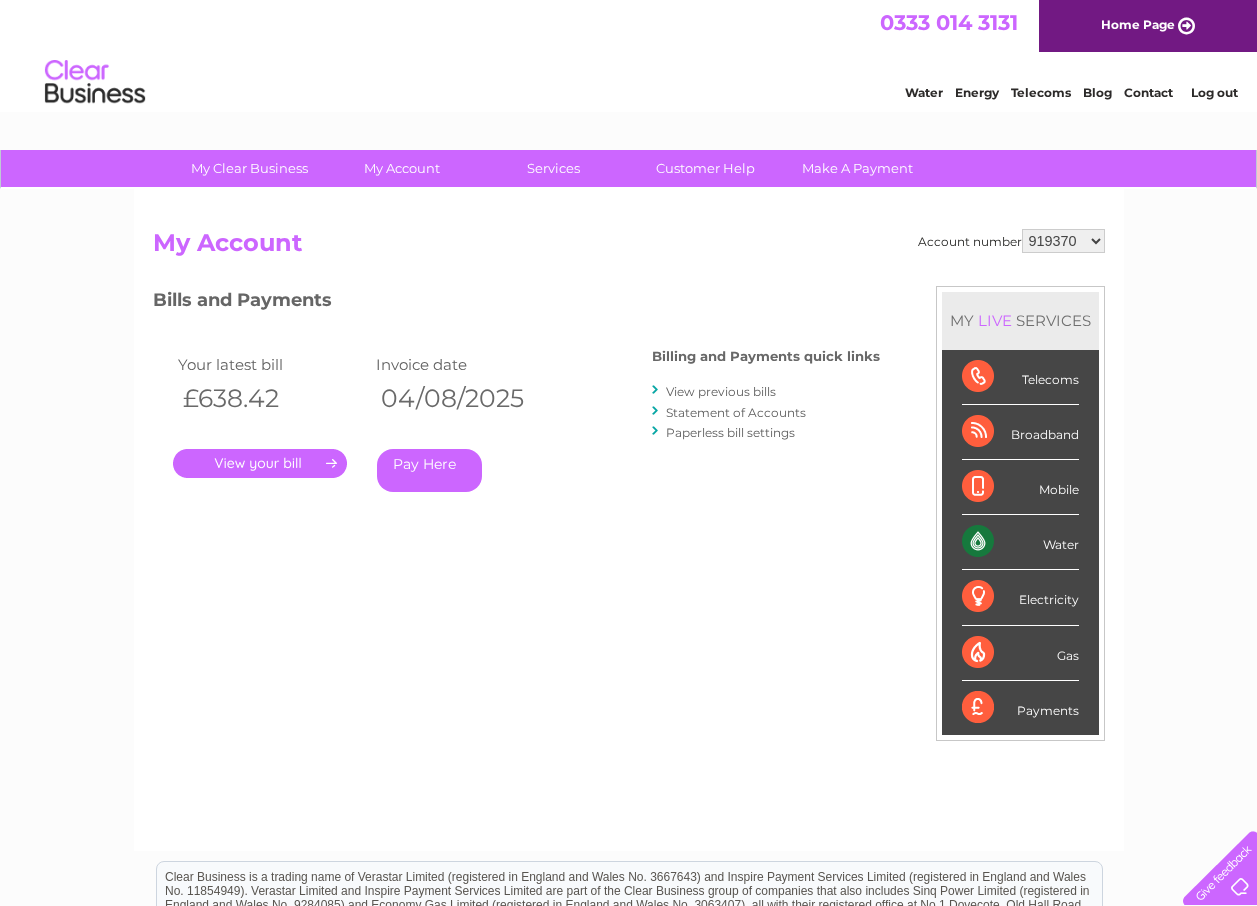 scroll, scrollTop: 0, scrollLeft: 0, axis: both 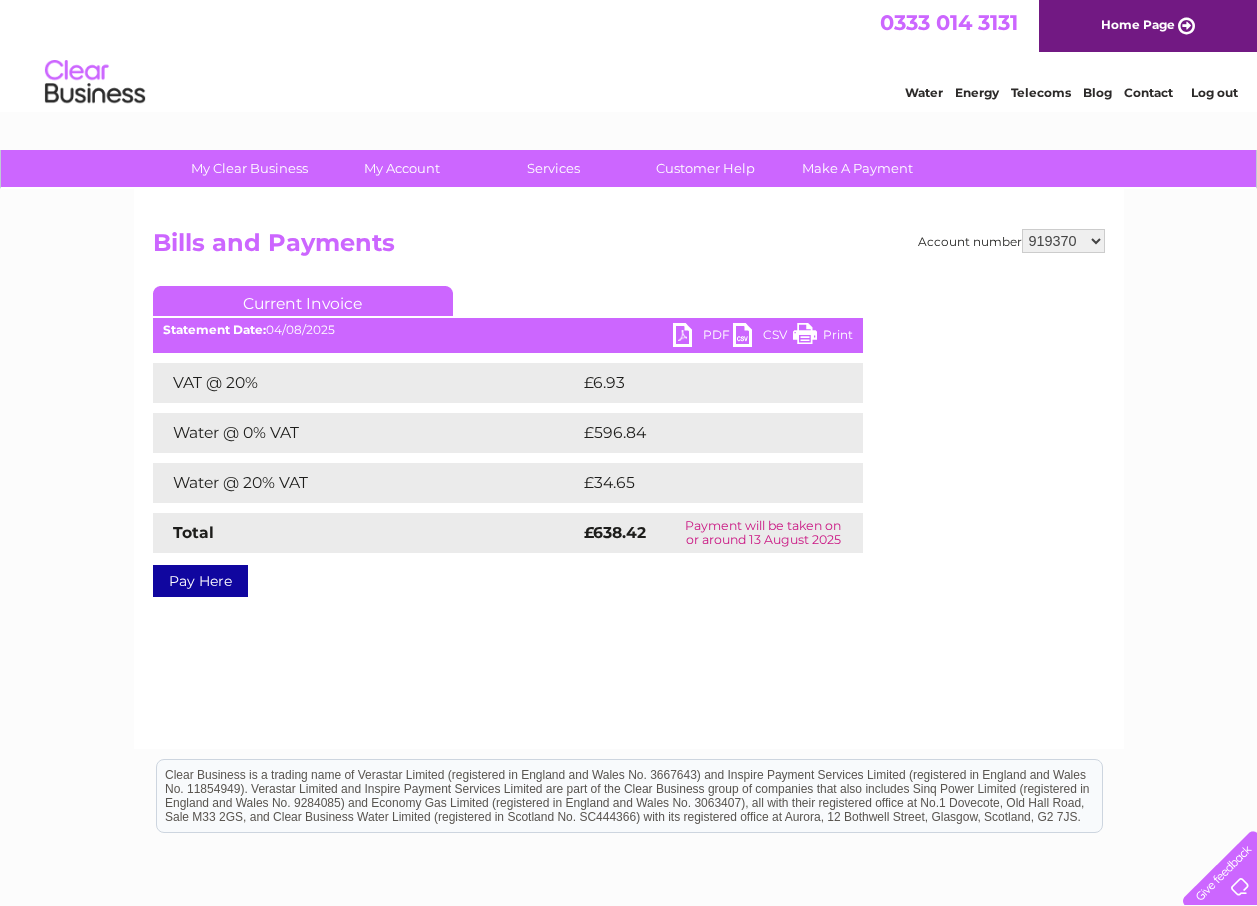 click on "PDF" at bounding box center [703, 337] 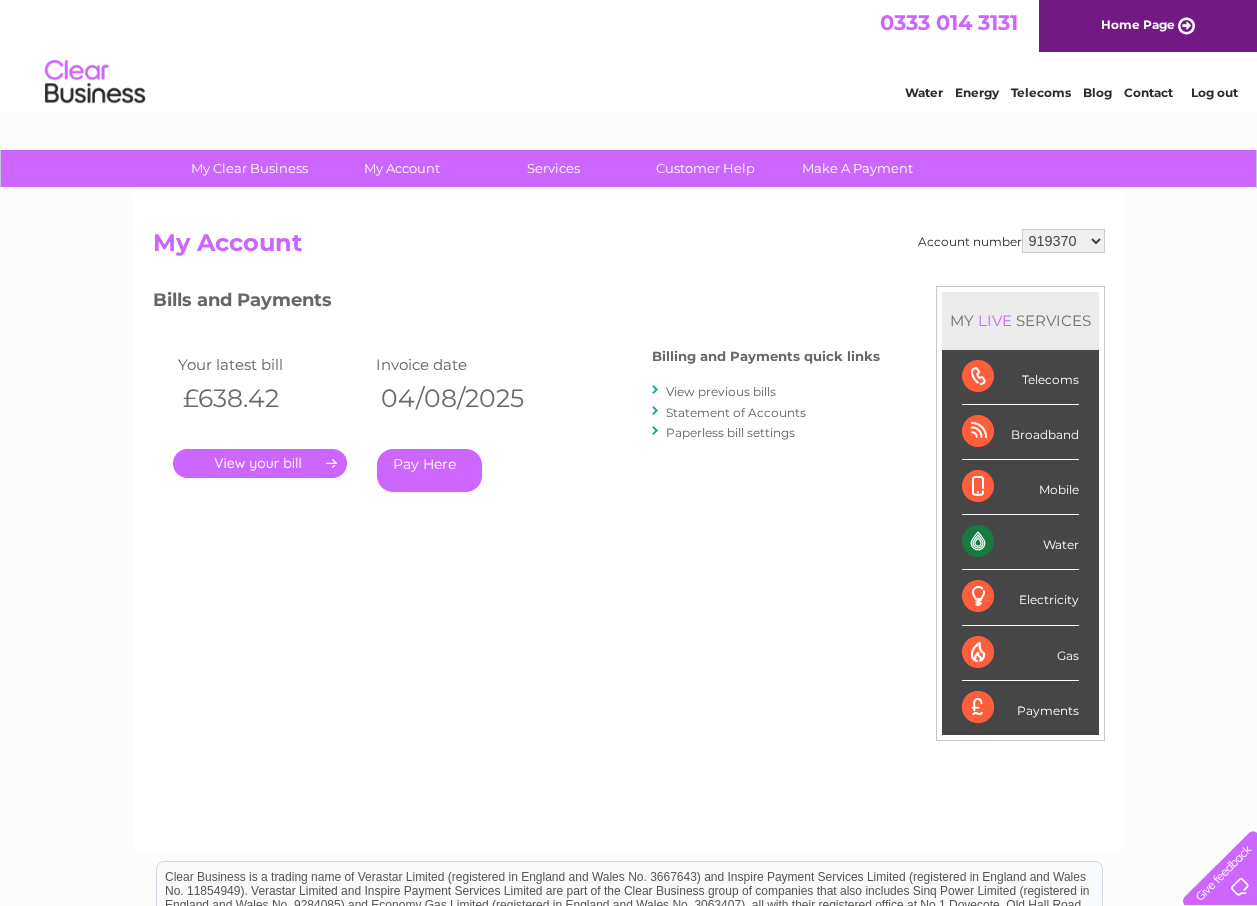 scroll, scrollTop: 0, scrollLeft: 0, axis: both 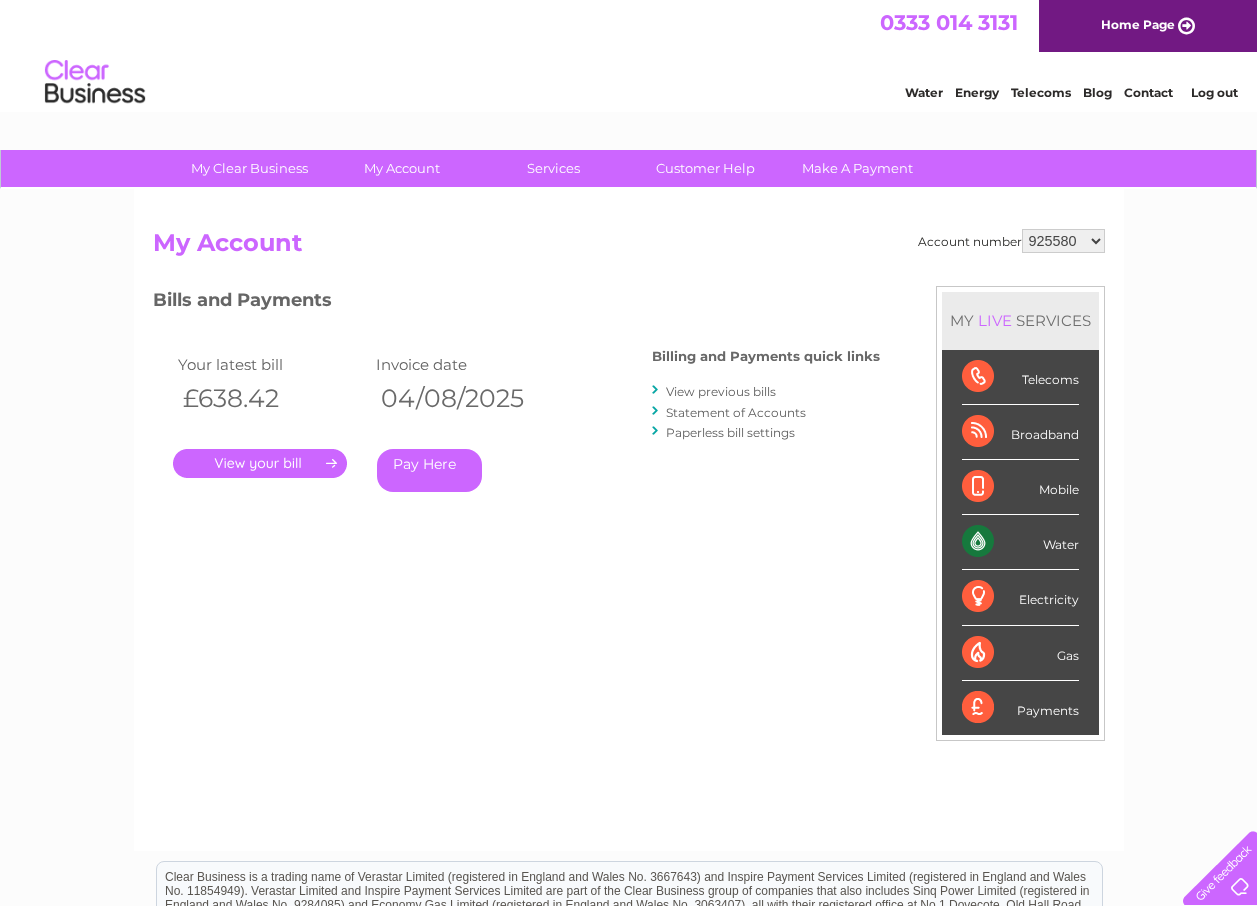 click on "919370
925580
1148839" at bounding box center (1063, 241) 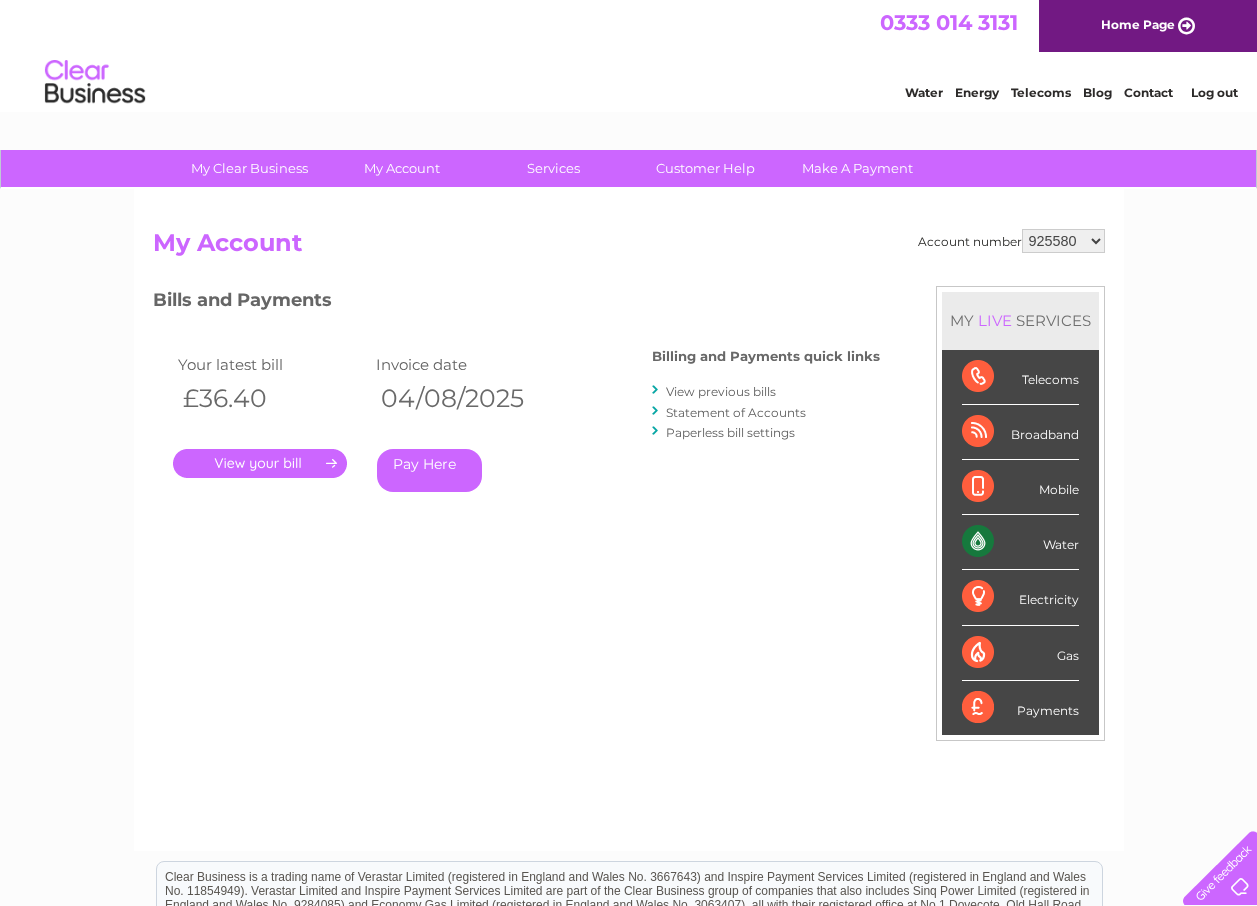 scroll, scrollTop: 0, scrollLeft: 0, axis: both 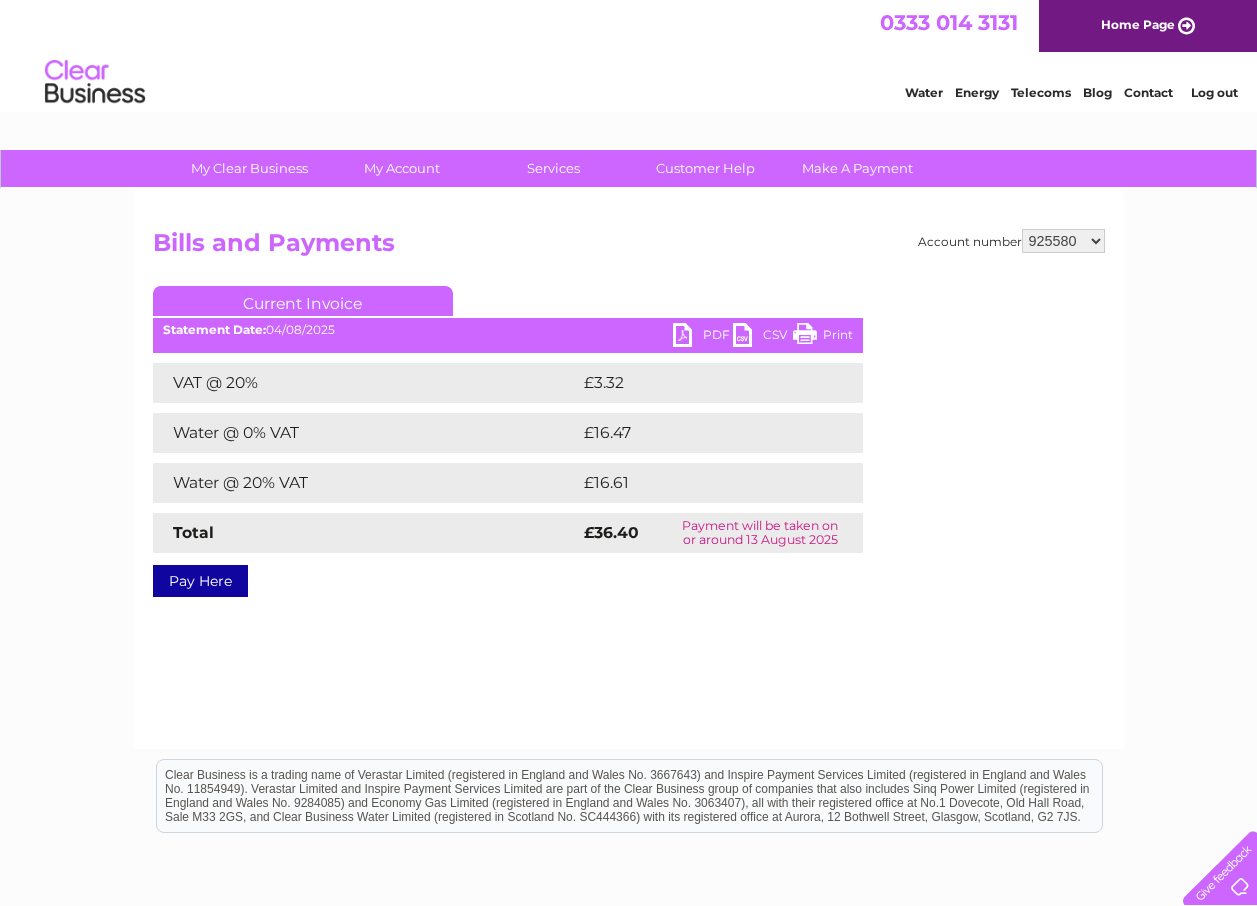 click on "PDF" at bounding box center (703, 337) 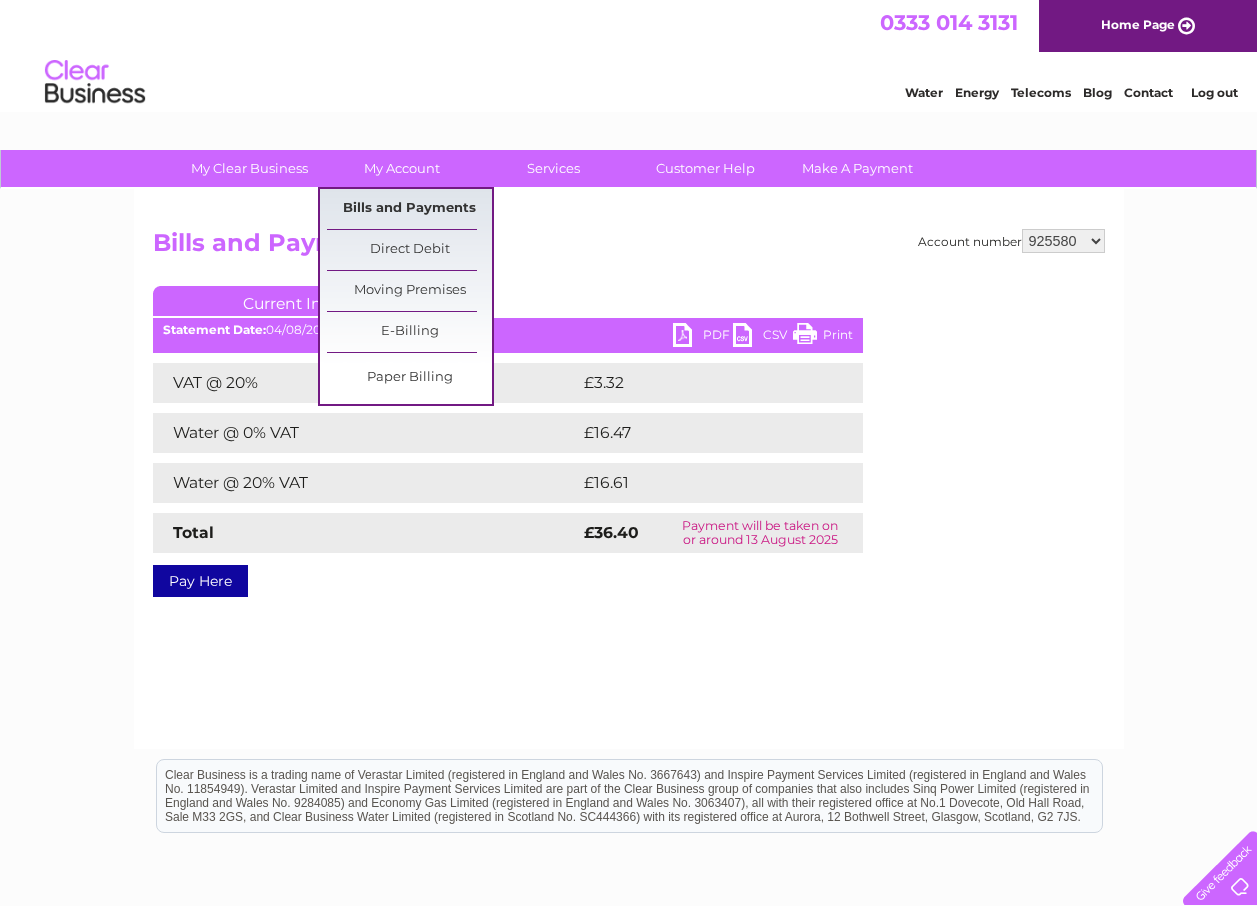 click on "Bills and Payments" at bounding box center (409, 209) 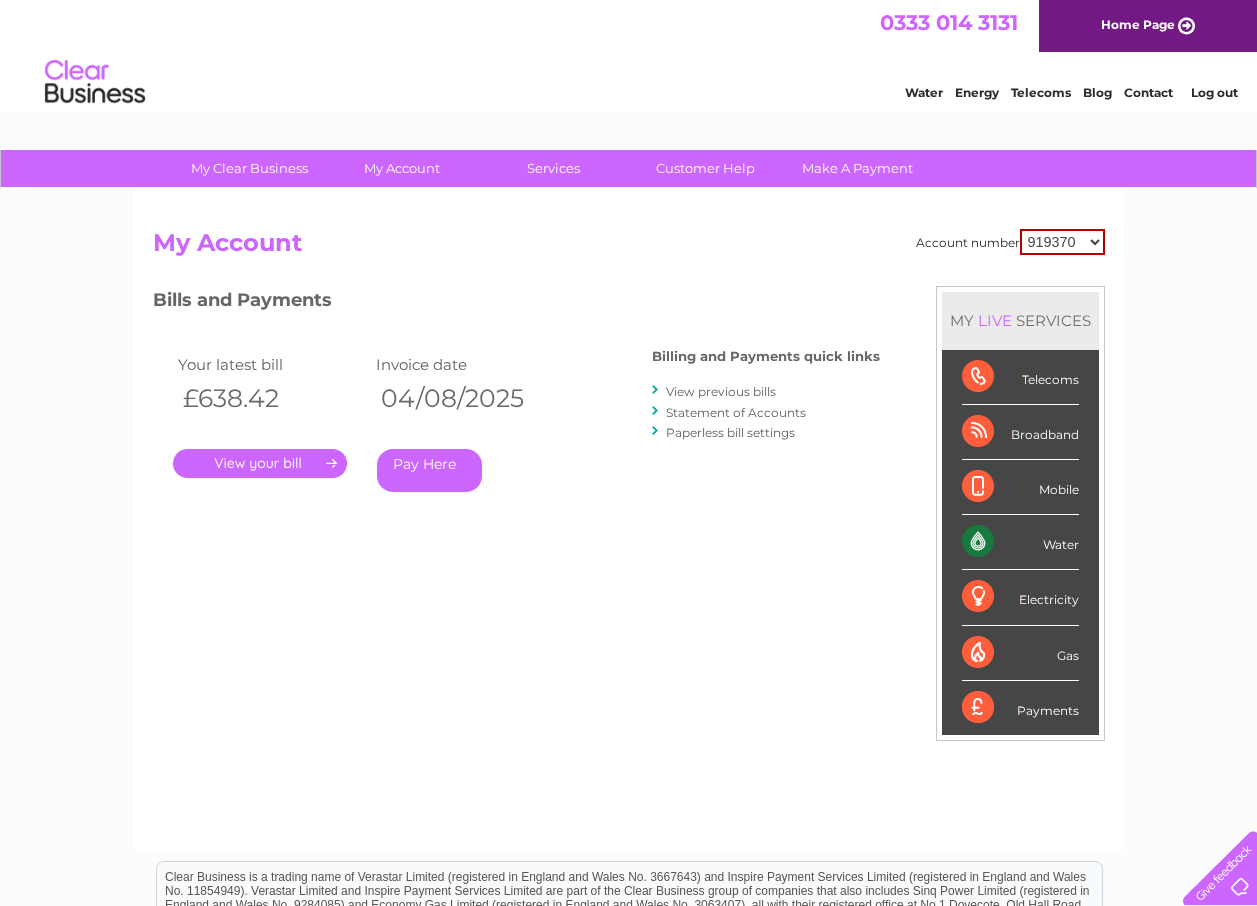 scroll, scrollTop: 0, scrollLeft: 0, axis: both 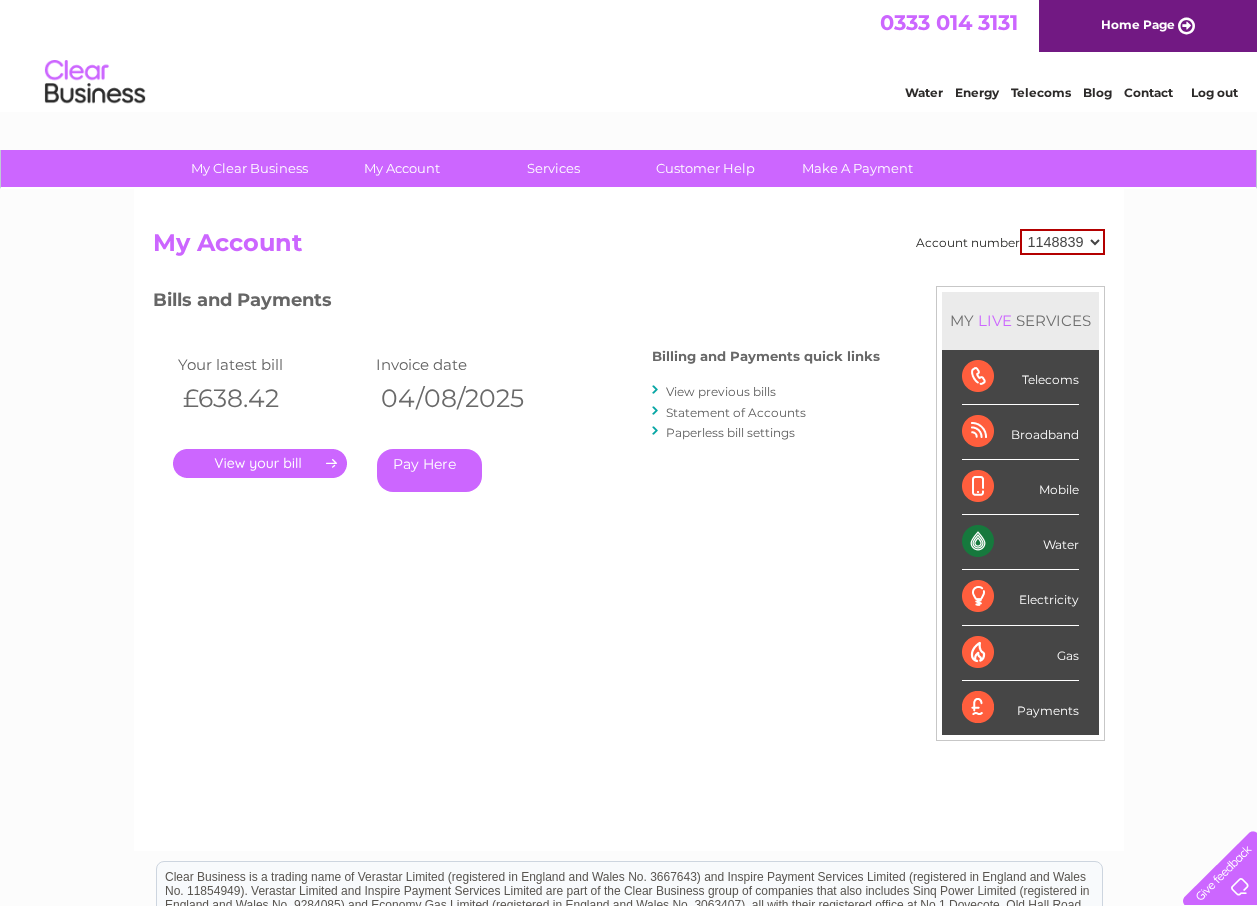 click on "919370
925580
1148839" at bounding box center [1062, 242] 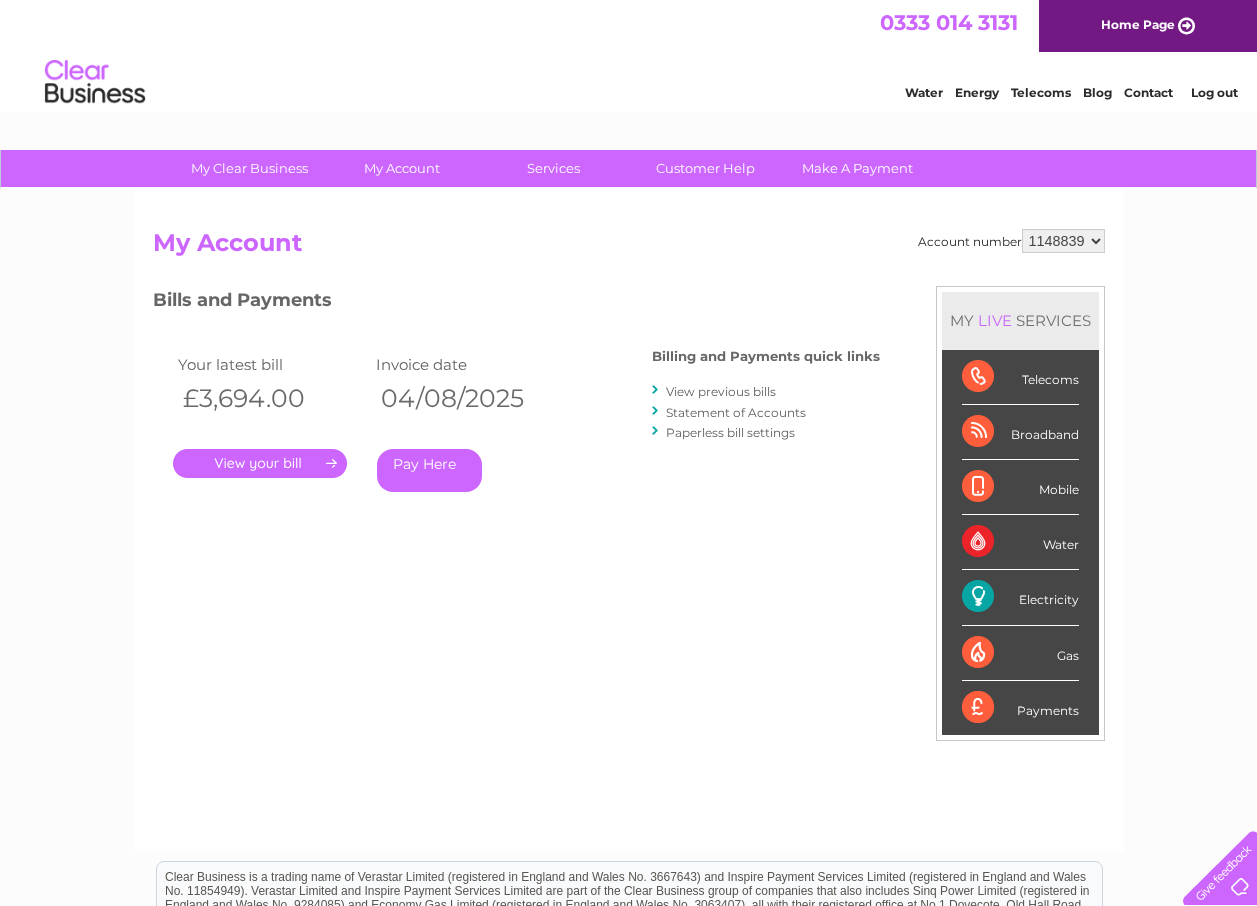 scroll, scrollTop: 0, scrollLeft: 0, axis: both 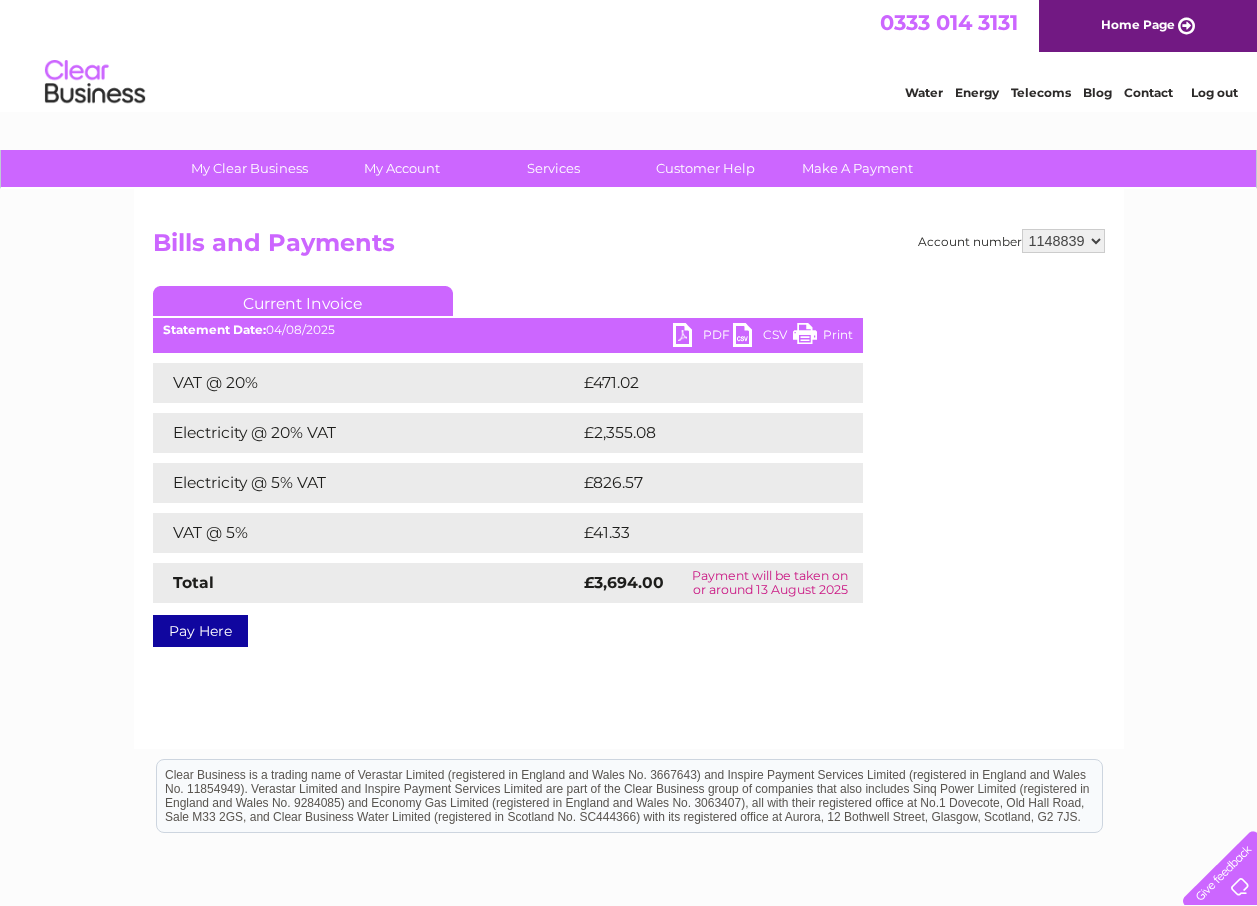 click on "PDF" at bounding box center [703, 337] 